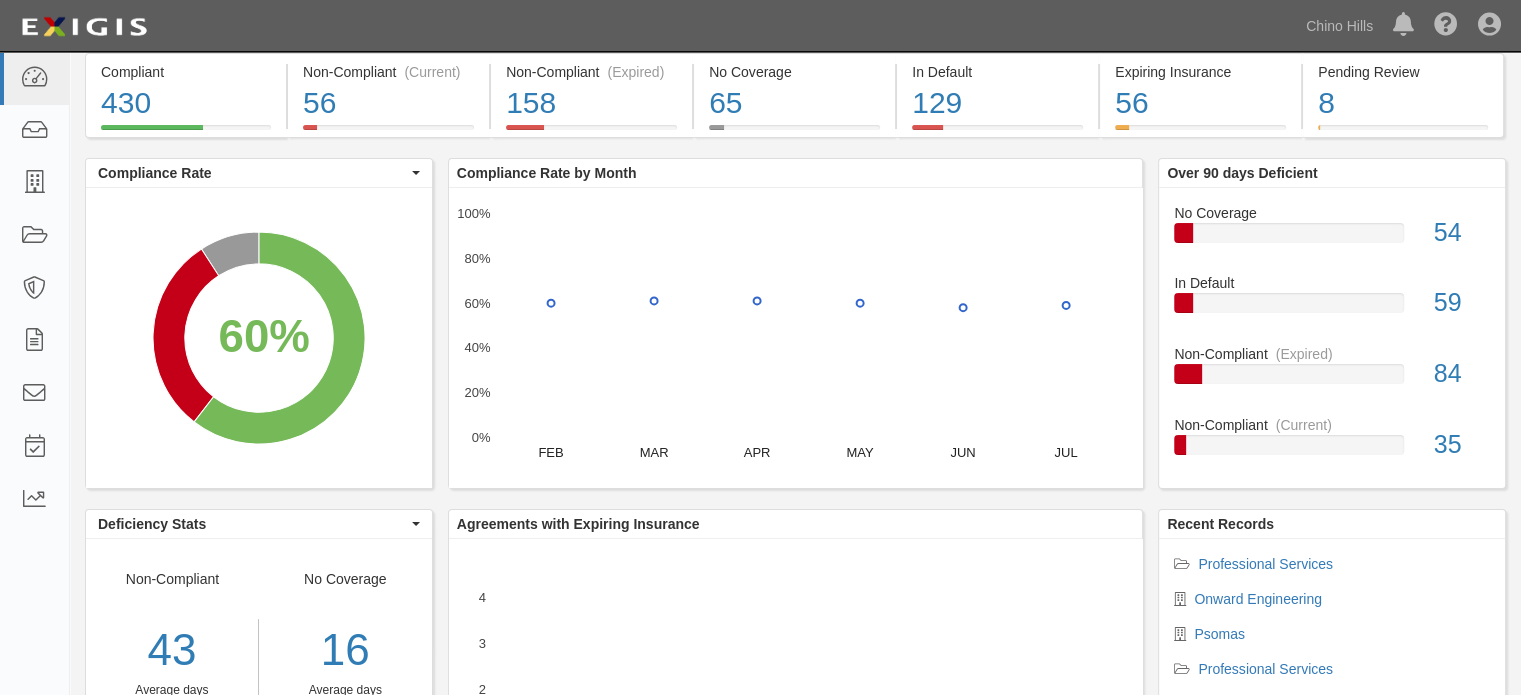 scroll, scrollTop: 200, scrollLeft: 0, axis: vertical 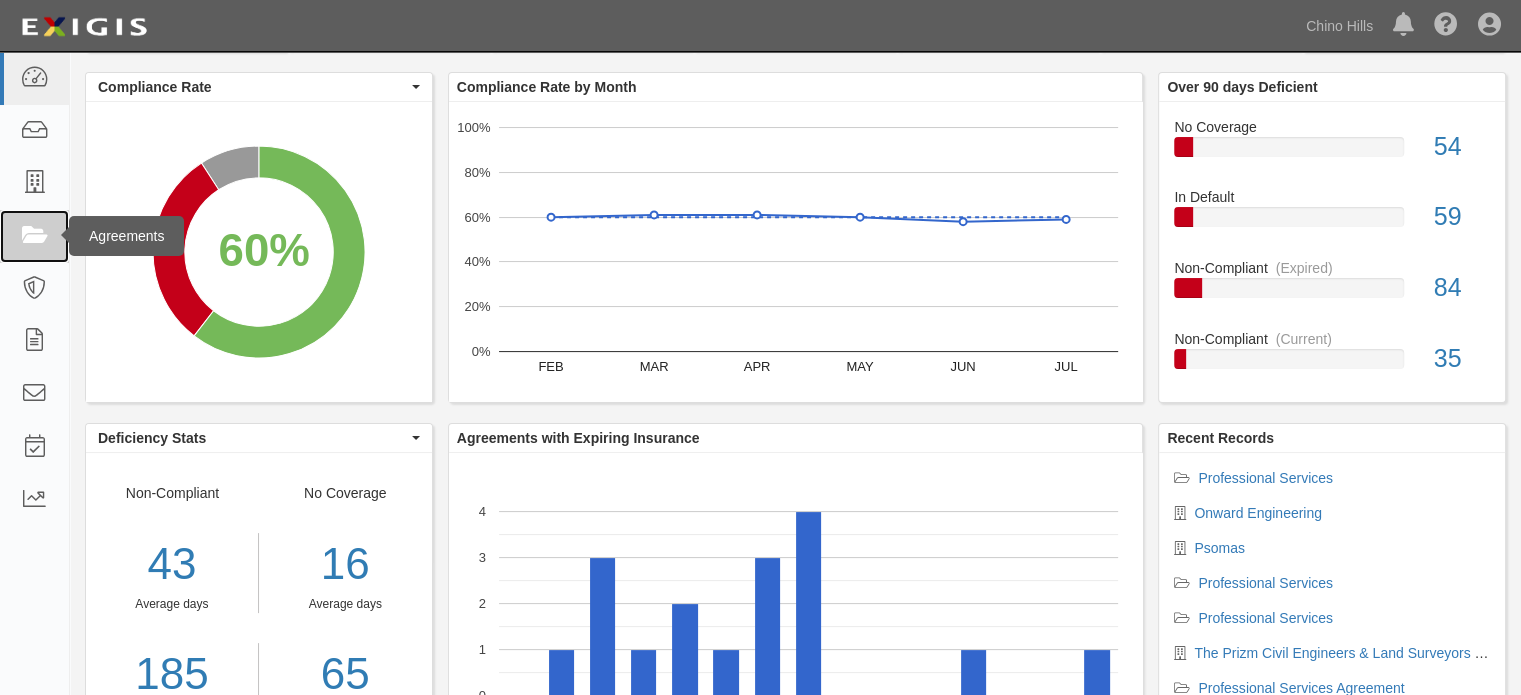 click at bounding box center (34, 236) 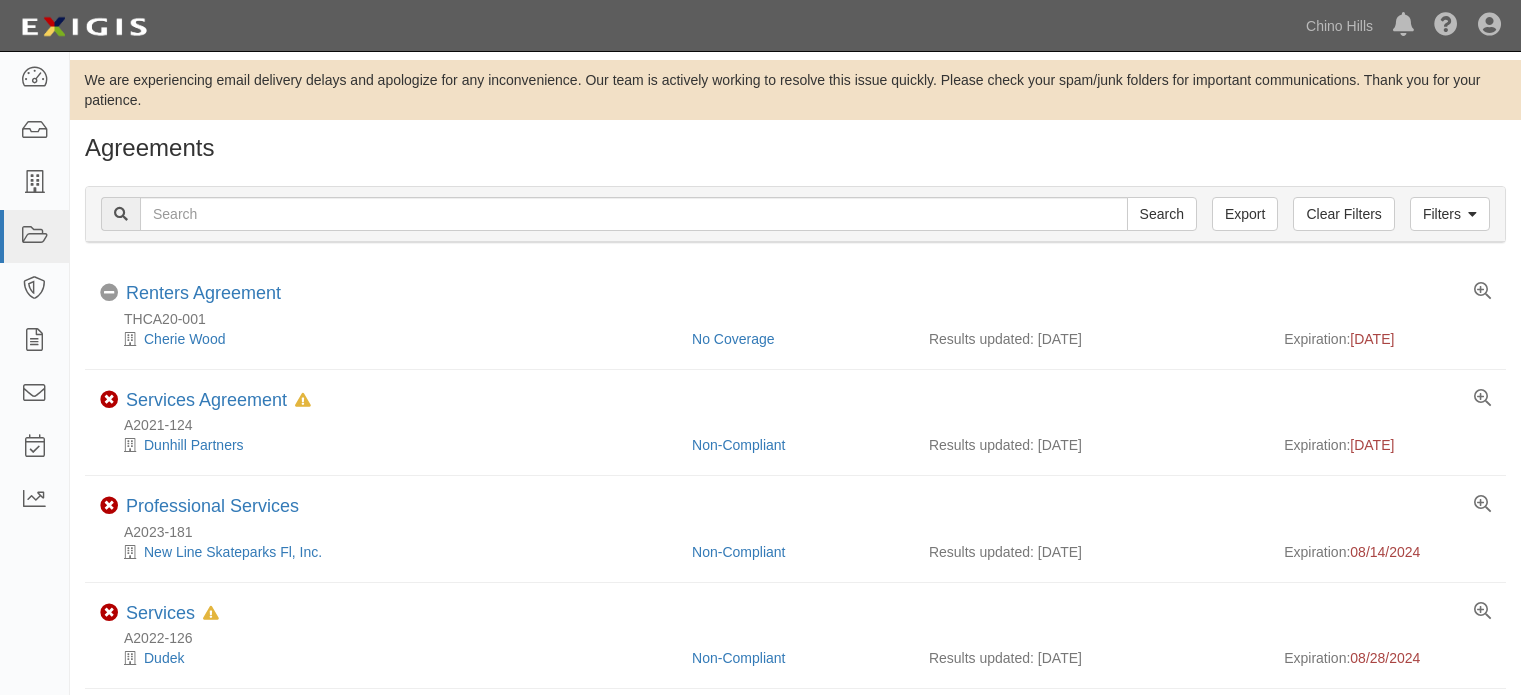 scroll, scrollTop: 0, scrollLeft: 0, axis: both 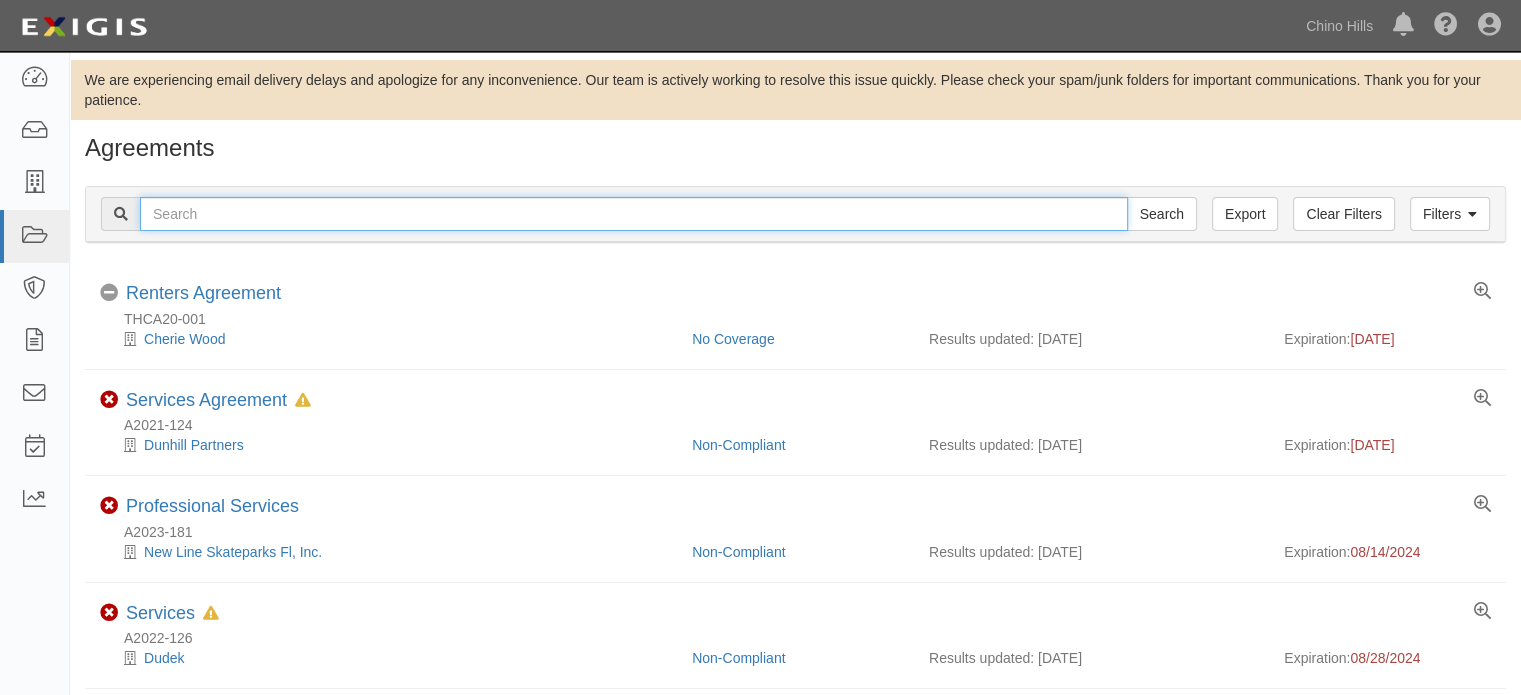 click at bounding box center (634, 214) 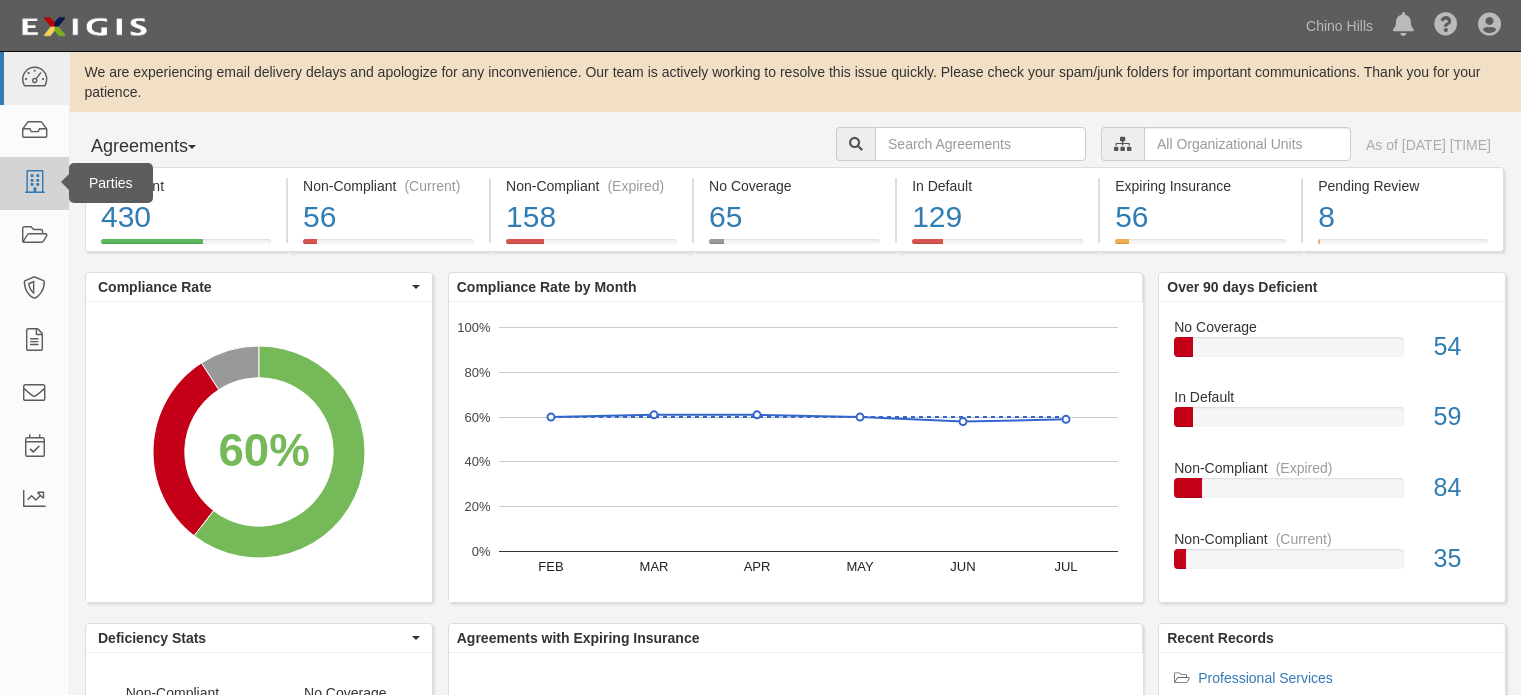 scroll, scrollTop: 0, scrollLeft: 0, axis: both 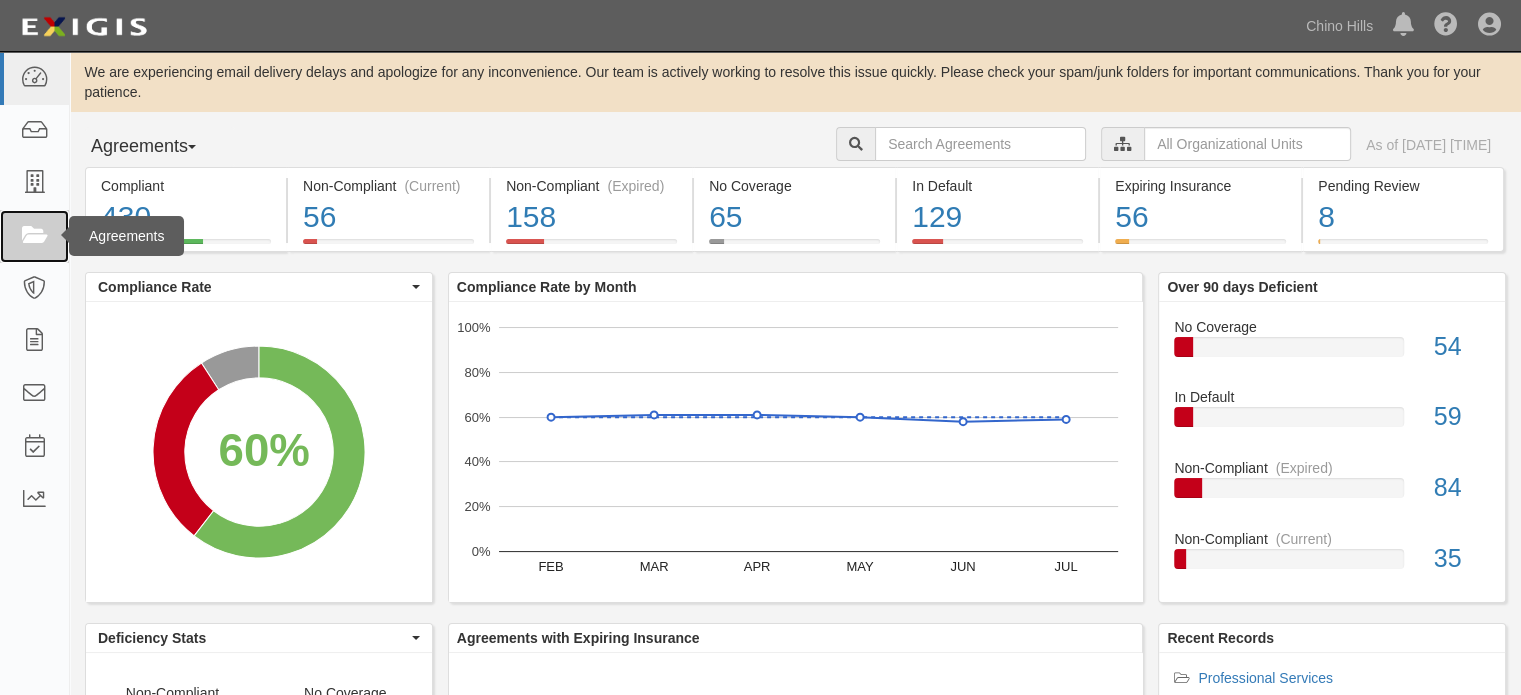 click at bounding box center [34, 236] 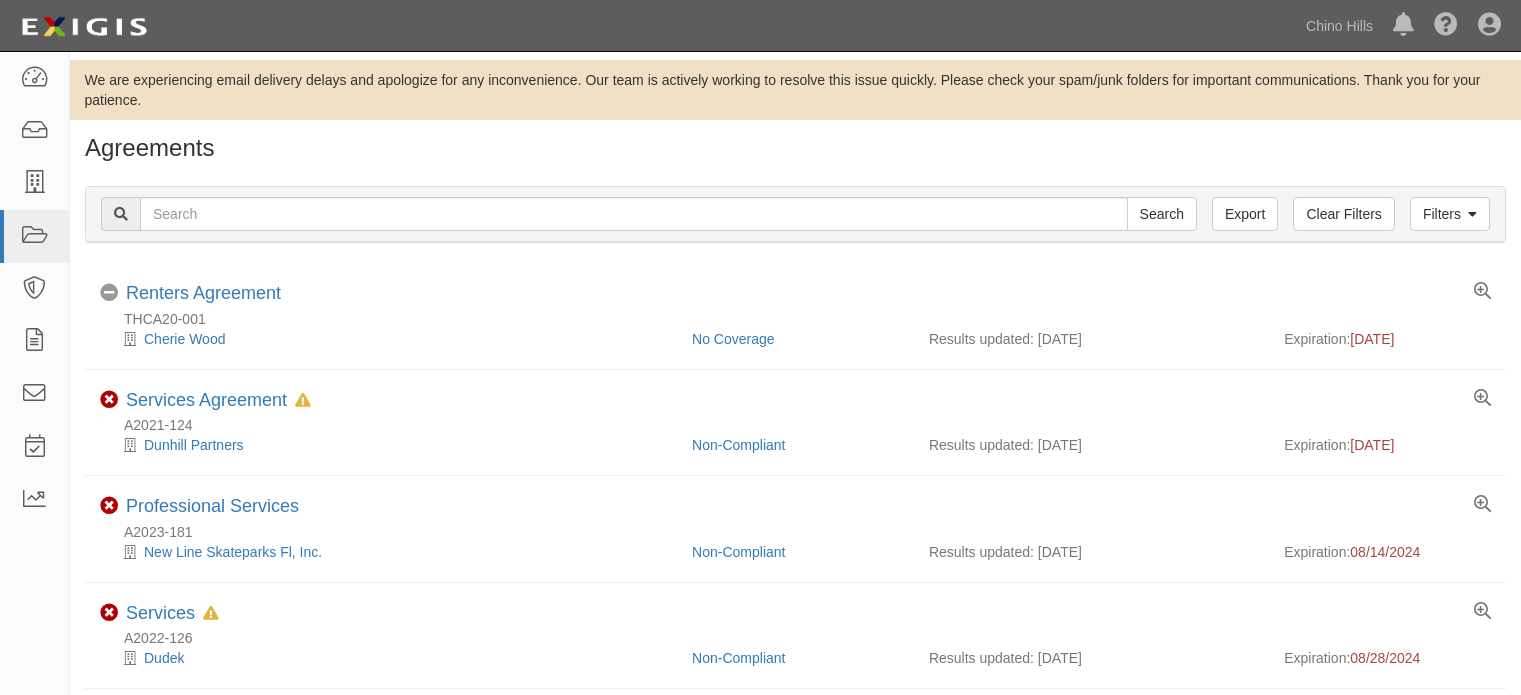 scroll, scrollTop: 0, scrollLeft: 0, axis: both 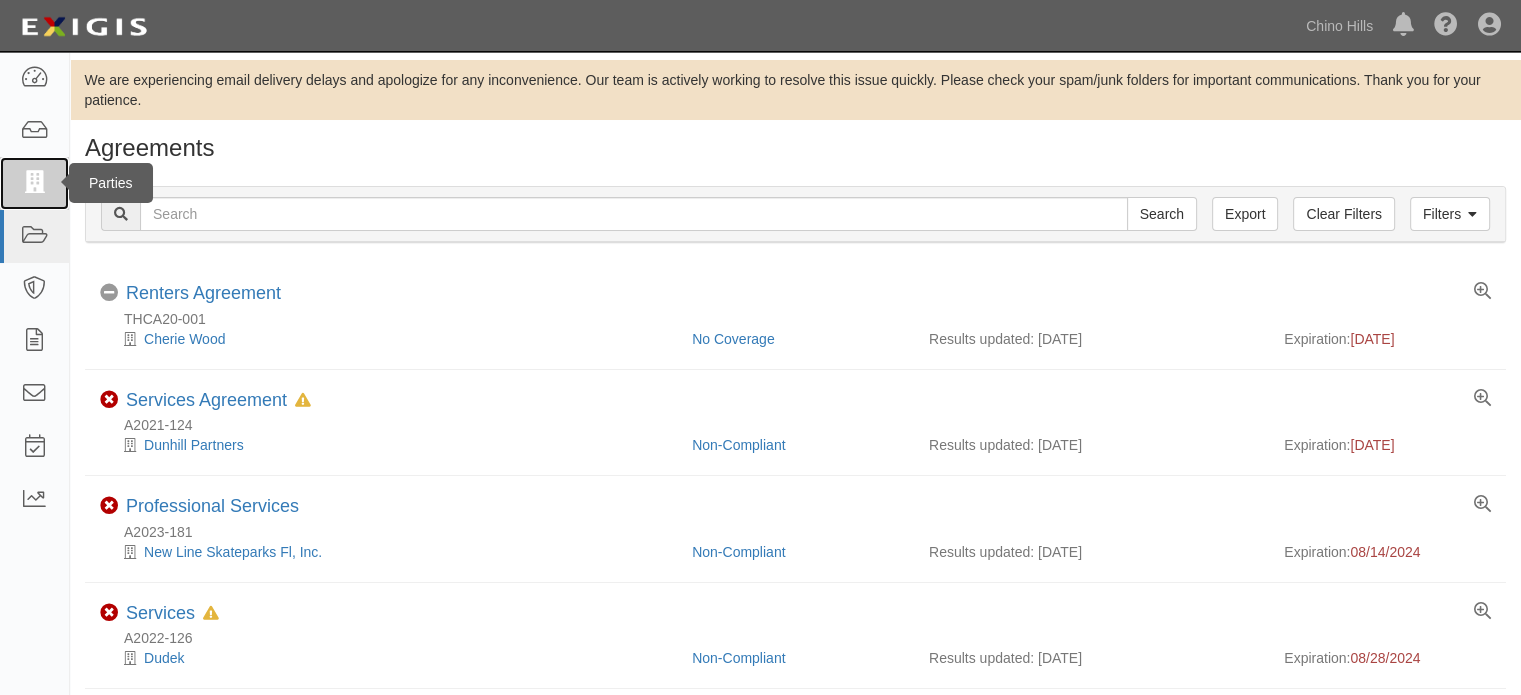 click at bounding box center (34, 183) 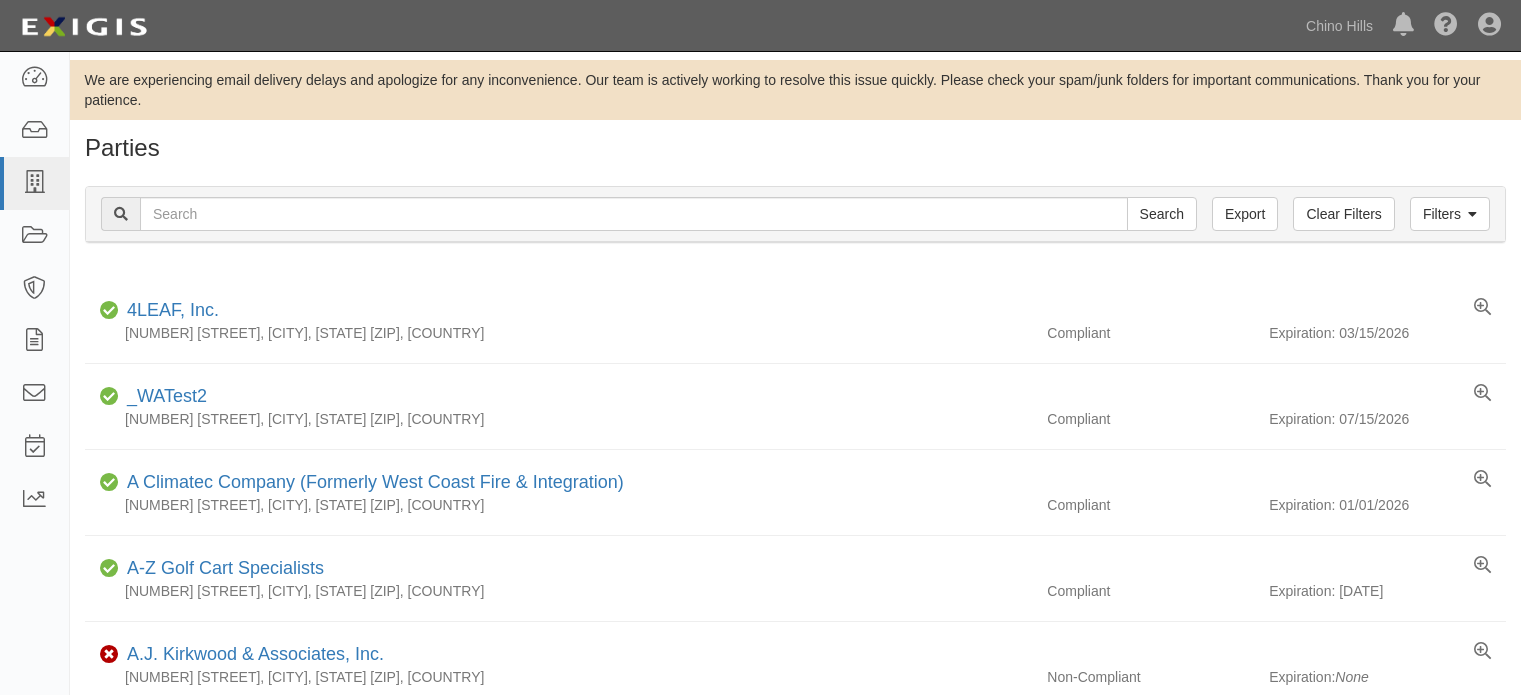 scroll, scrollTop: 0, scrollLeft: 0, axis: both 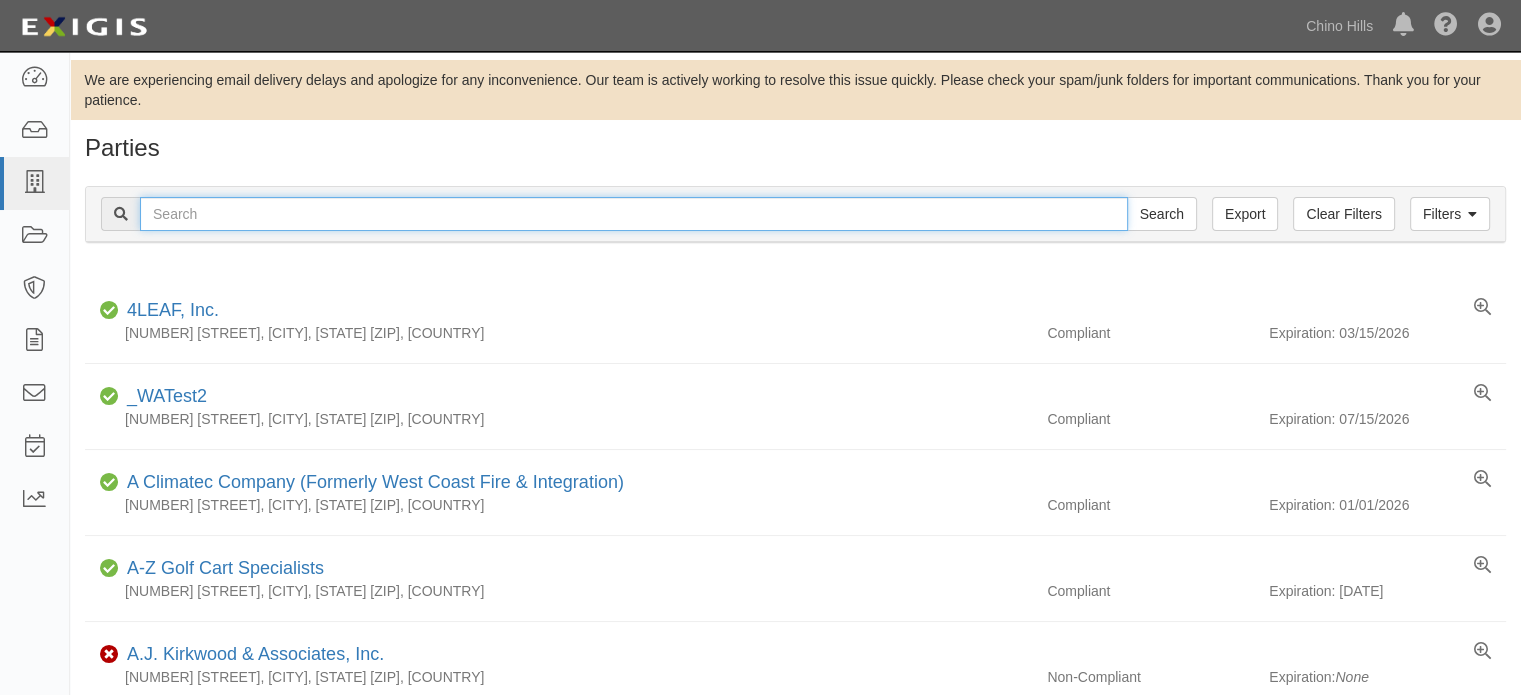drag, startPoint x: 0, startPoint y: 0, endPoint x: 303, endPoint y: 215, distance: 371.52927 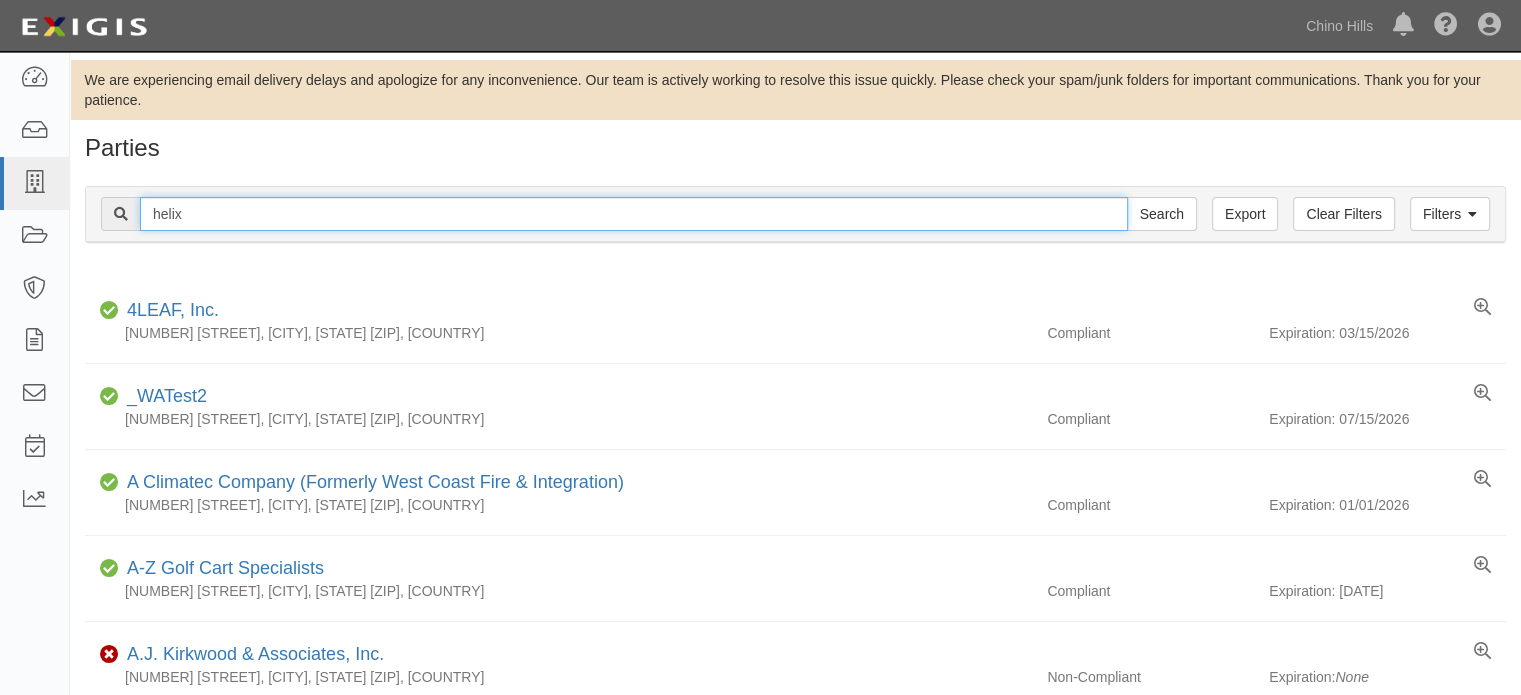 type on "helix" 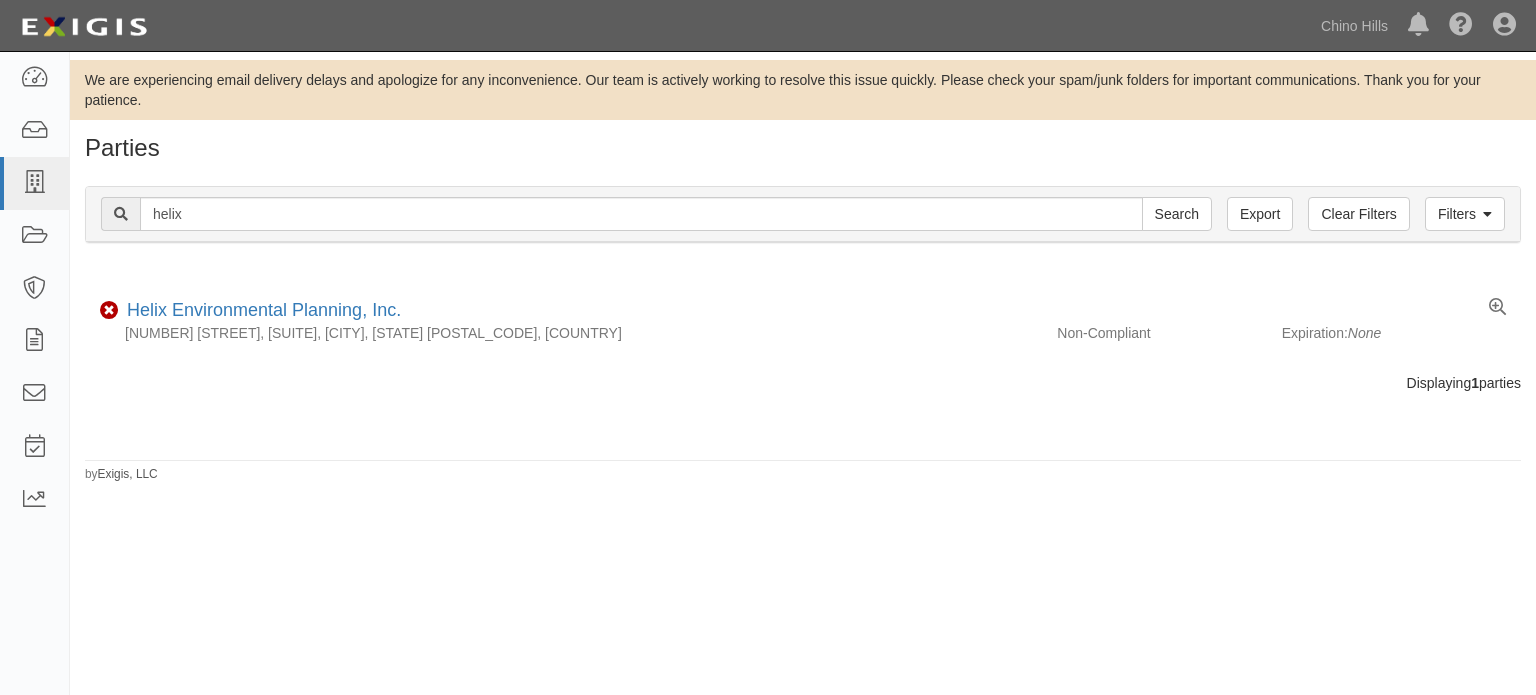 scroll, scrollTop: 0, scrollLeft: 0, axis: both 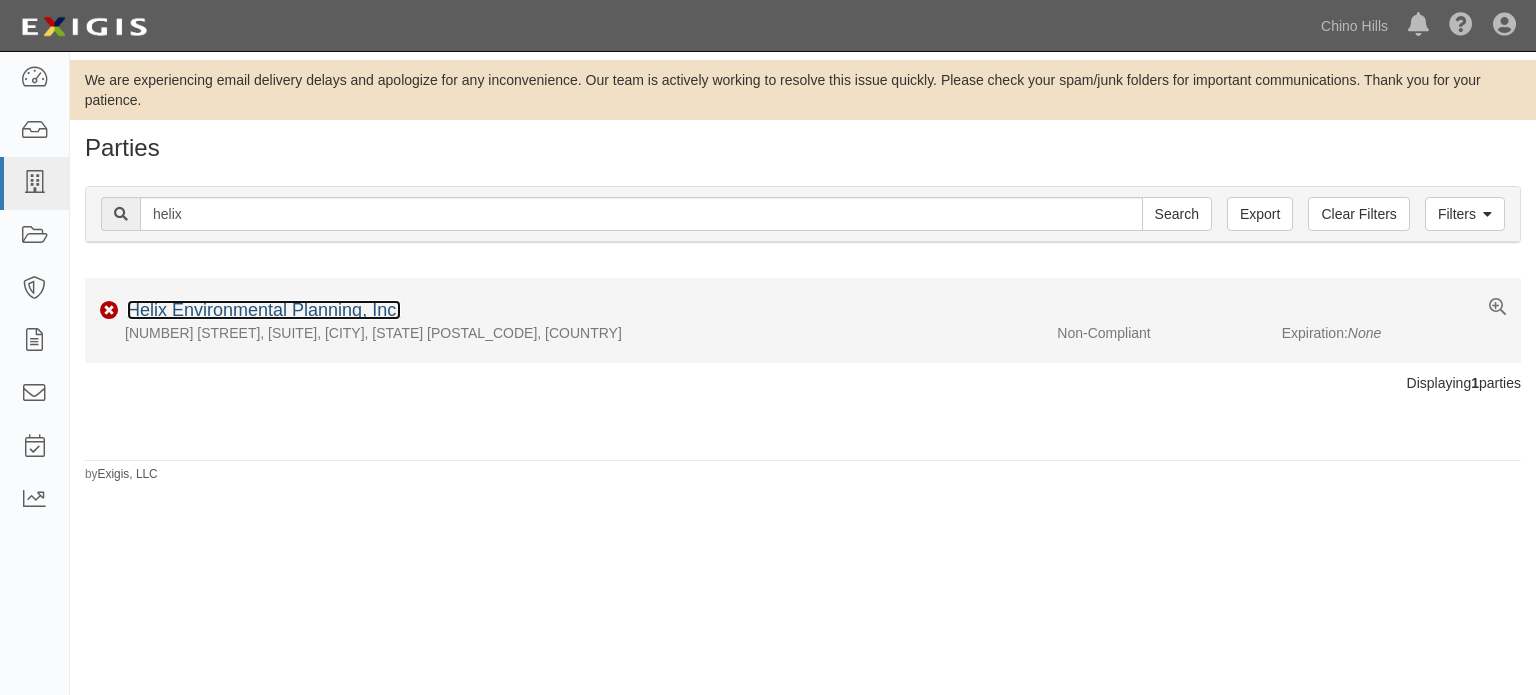 click on "Helix Environmental Planning, Inc." at bounding box center (264, 310) 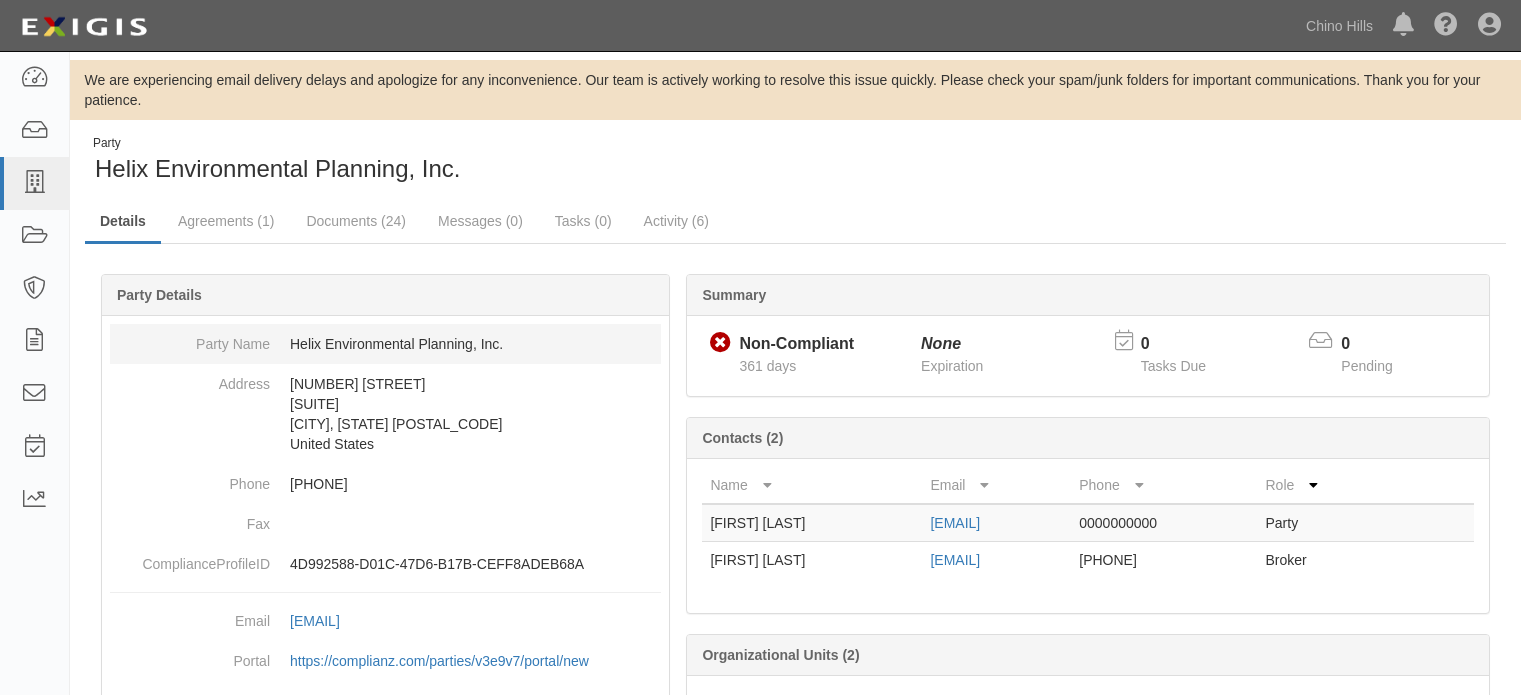 scroll, scrollTop: 0, scrollLeft: 0, axis: both 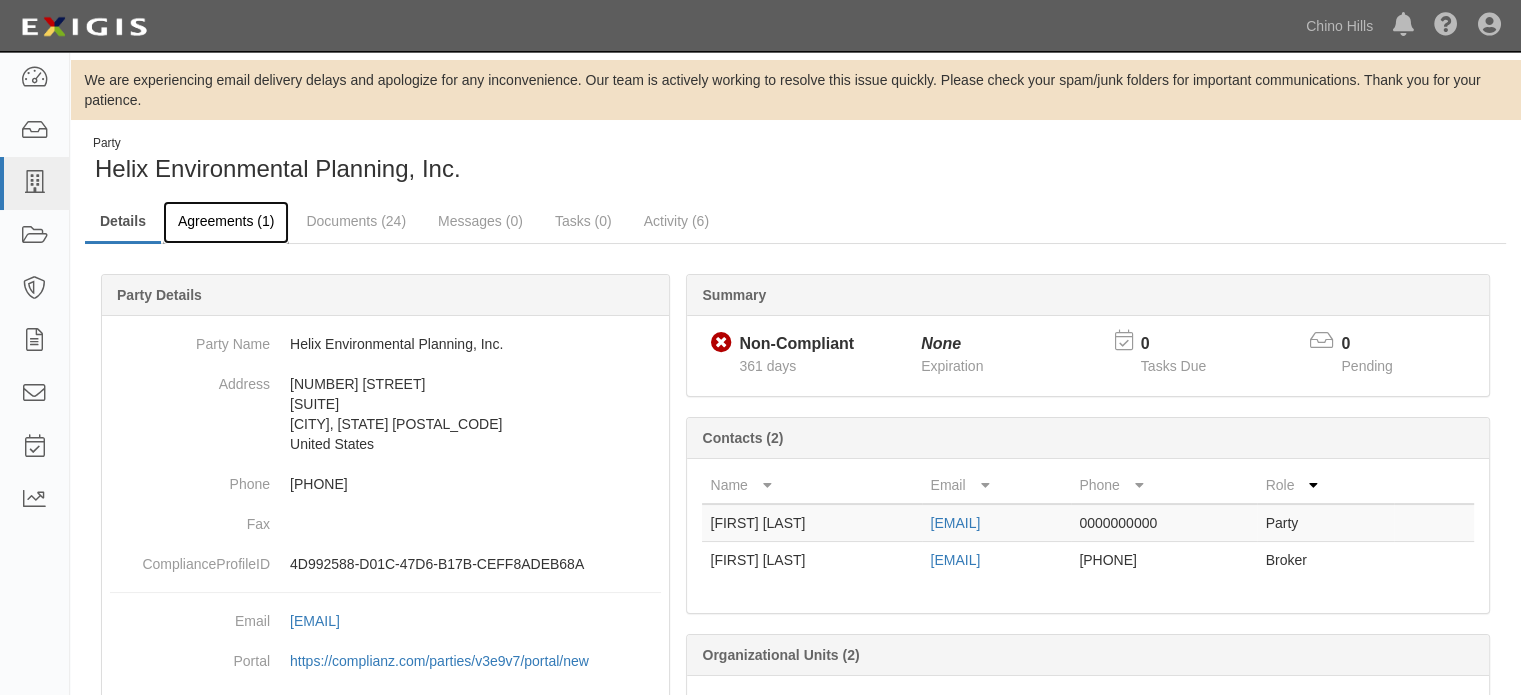 click on "Agreements (1)" at bounding box center [226, 222] 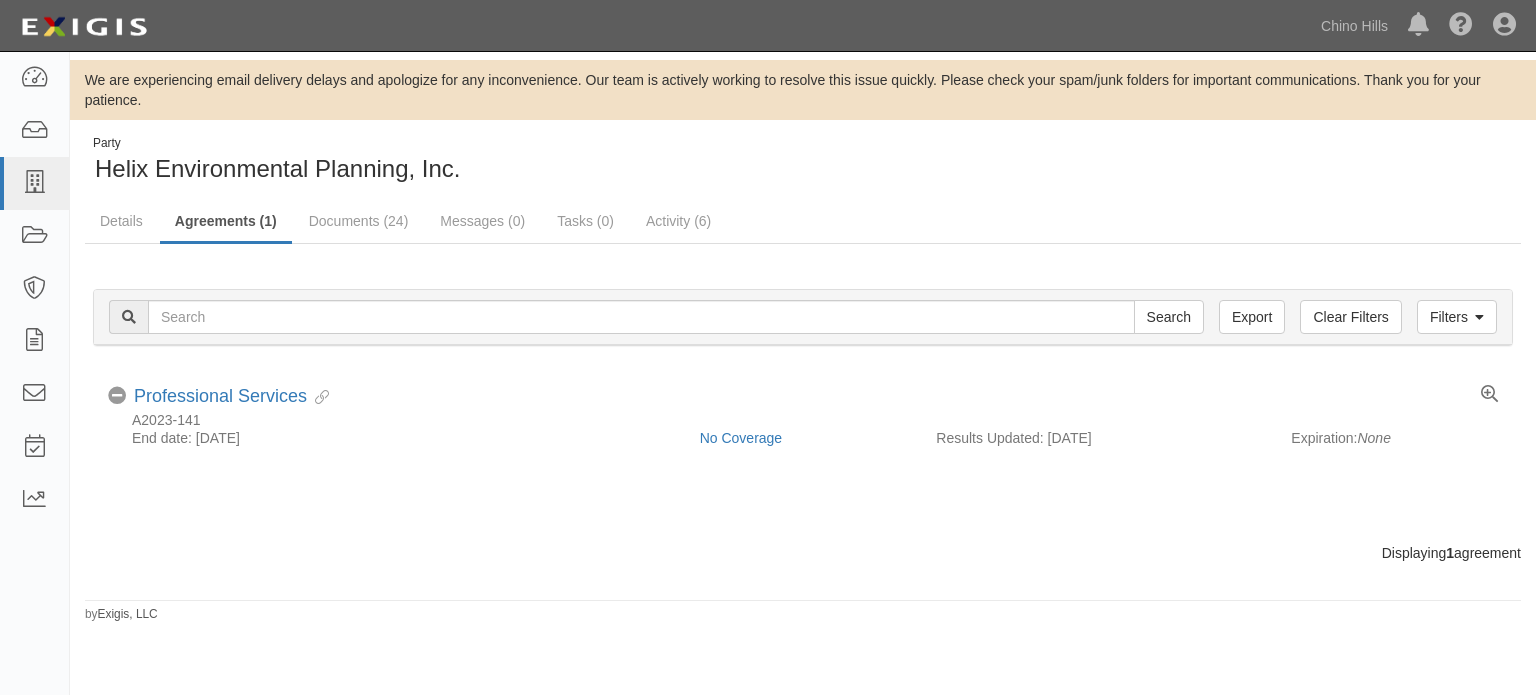 scroll, scrollTop: 0, scrollLeft: 0, axis: both 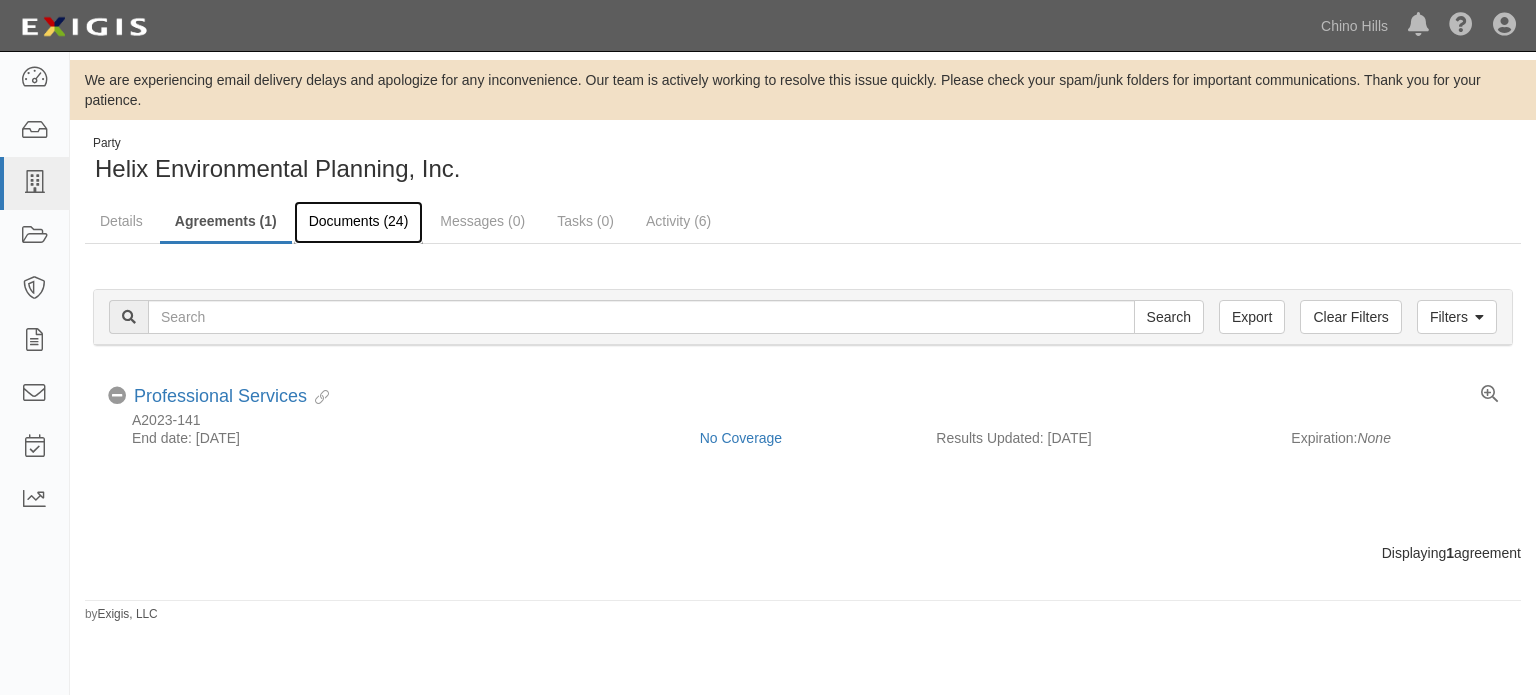 click on "Documents (24)" at bounding box center (359, 222) 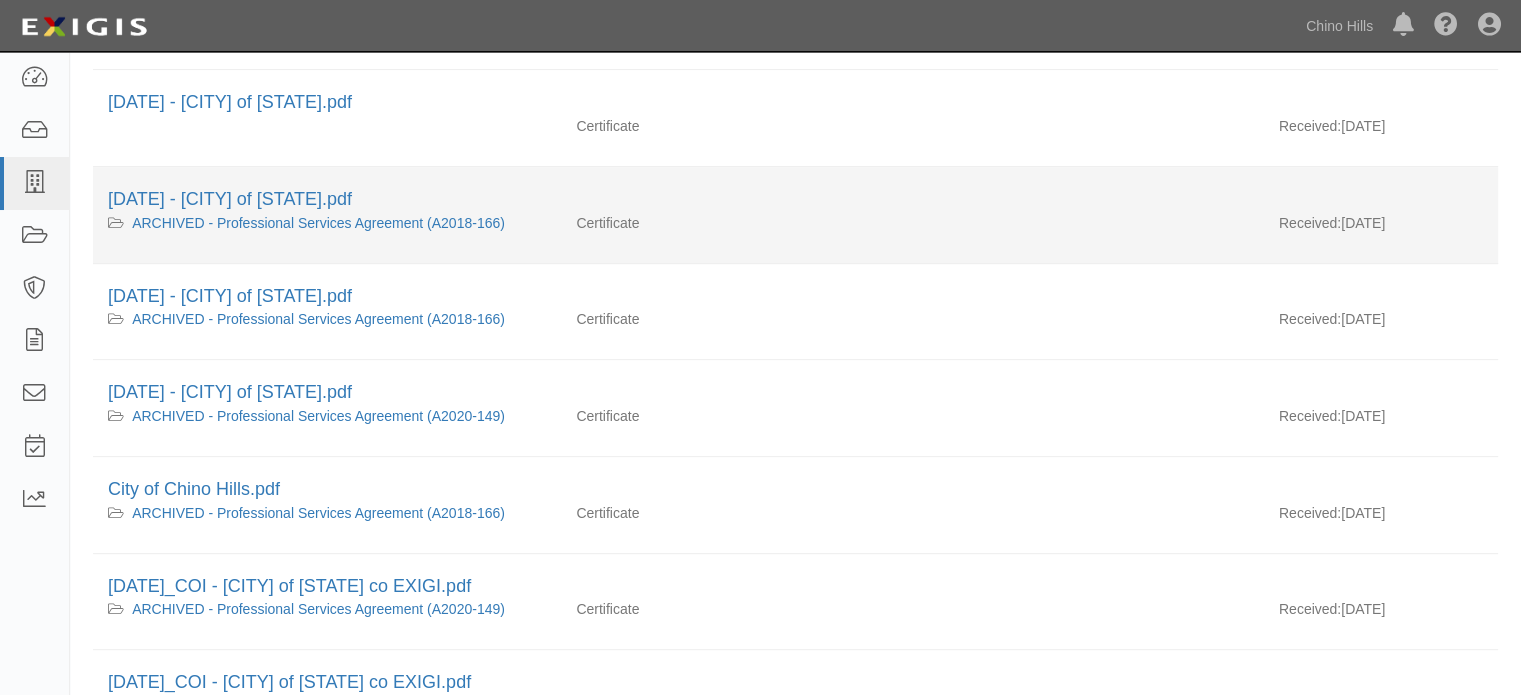 scroll, scrollTop: 900, scrollLeft: 0, axis: vertical 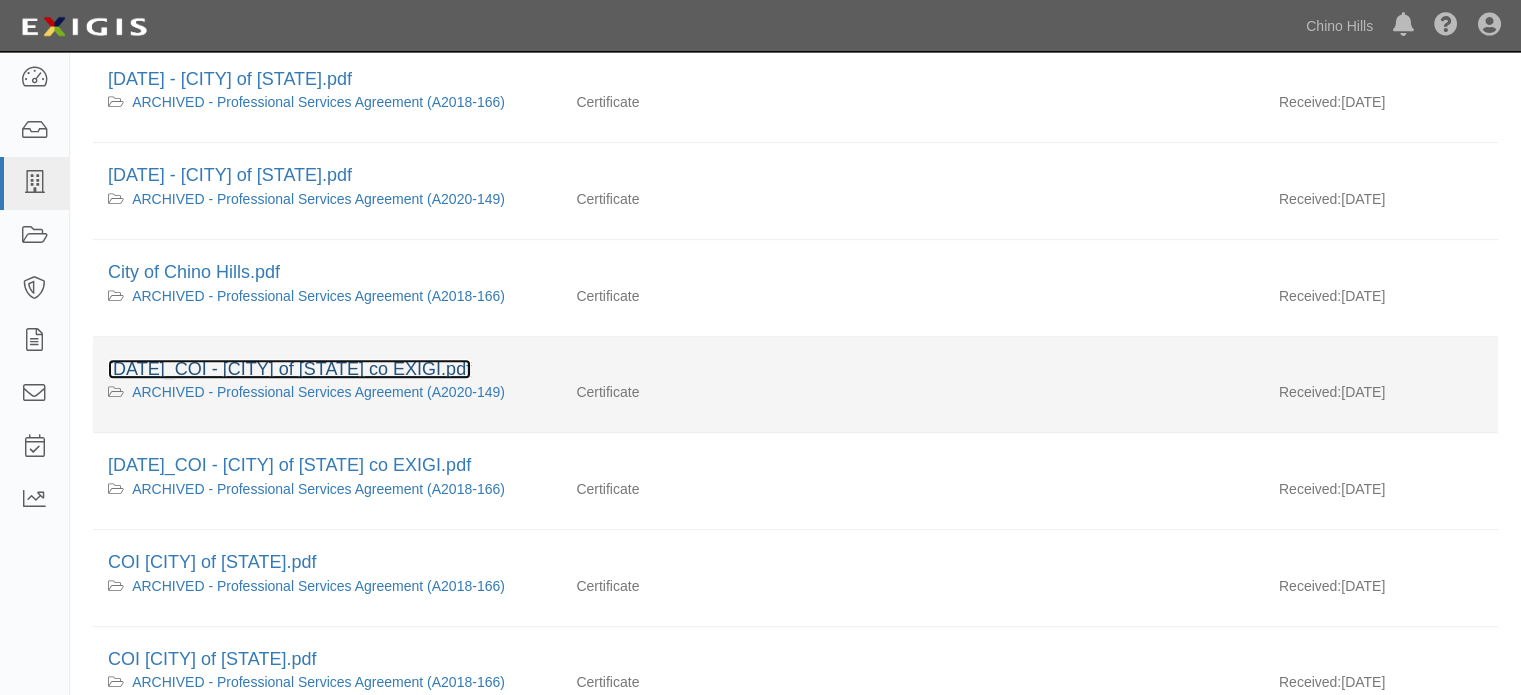 click on "[DATE]_COI  - [CITY] of [STATE] co EXIGI.pdf" at bounding box center [289, 369] 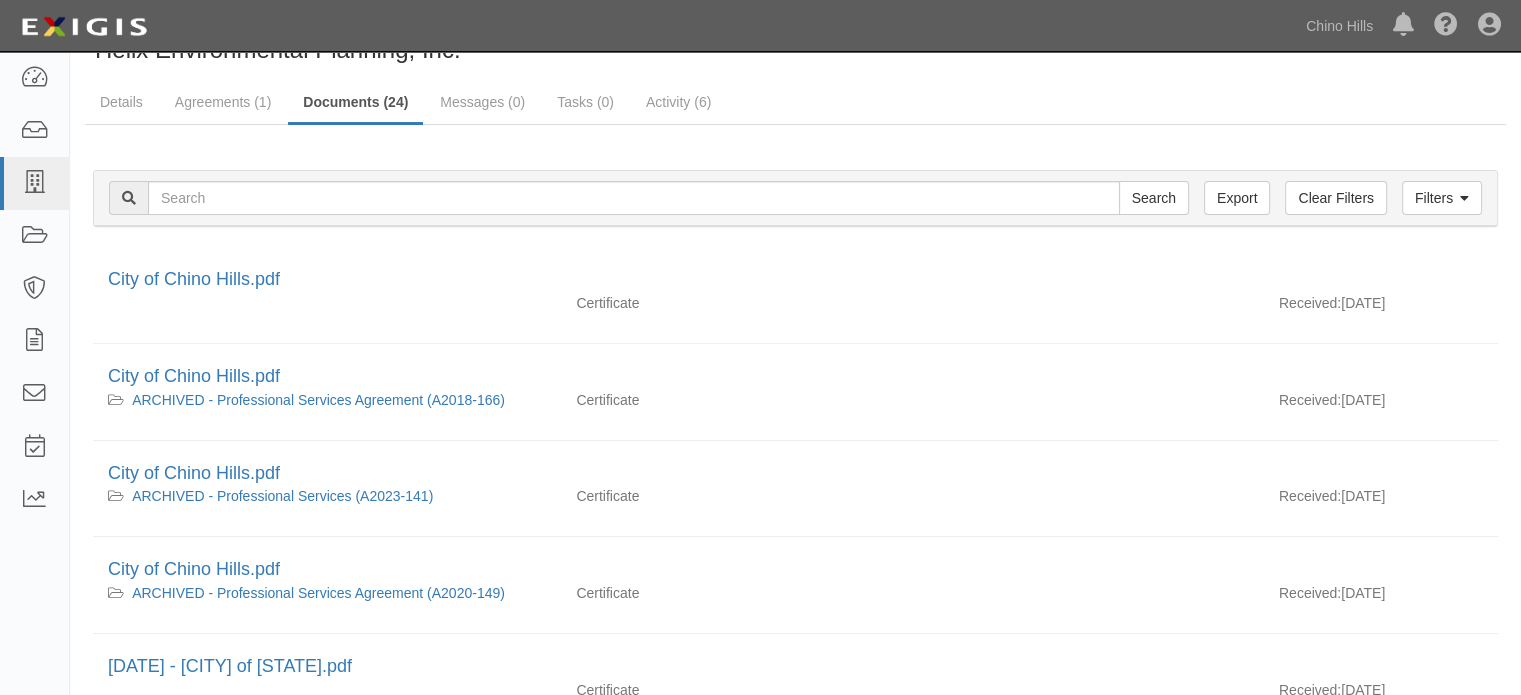 scroll, scrollTop: 100, scrollLeft: 0, axis: vertical 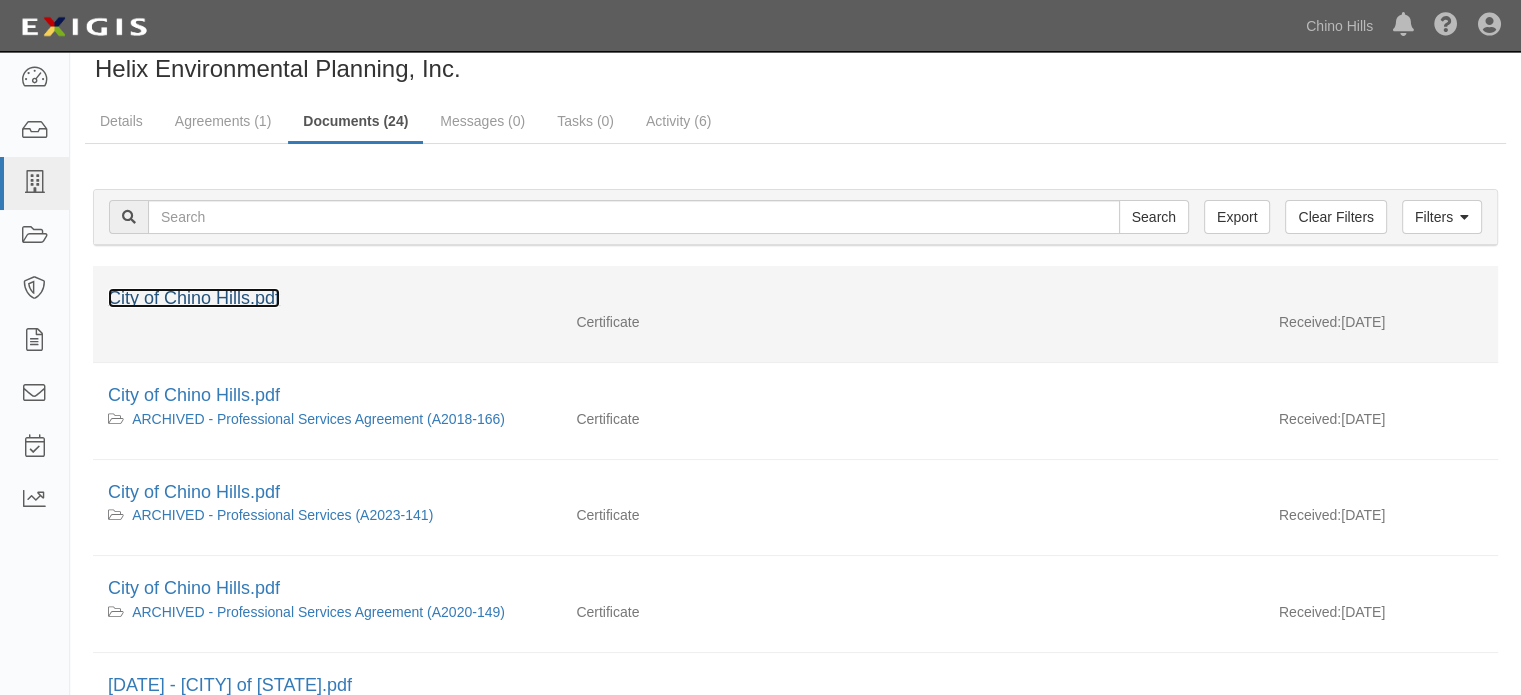 click on "City of Chino Hills.pdf" at bounding box center [194, 298] 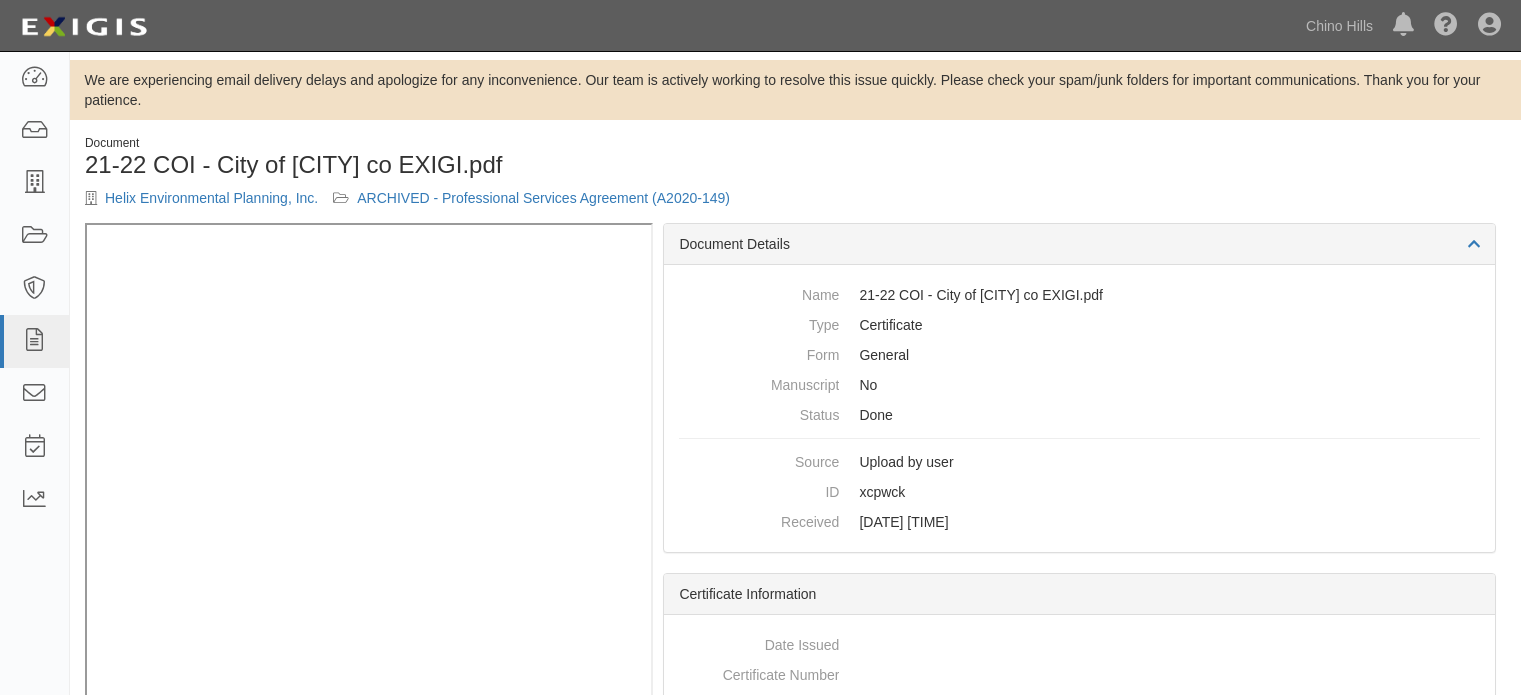 scroll, scrollTop: 0, scrollLeft: 0, axis: both 